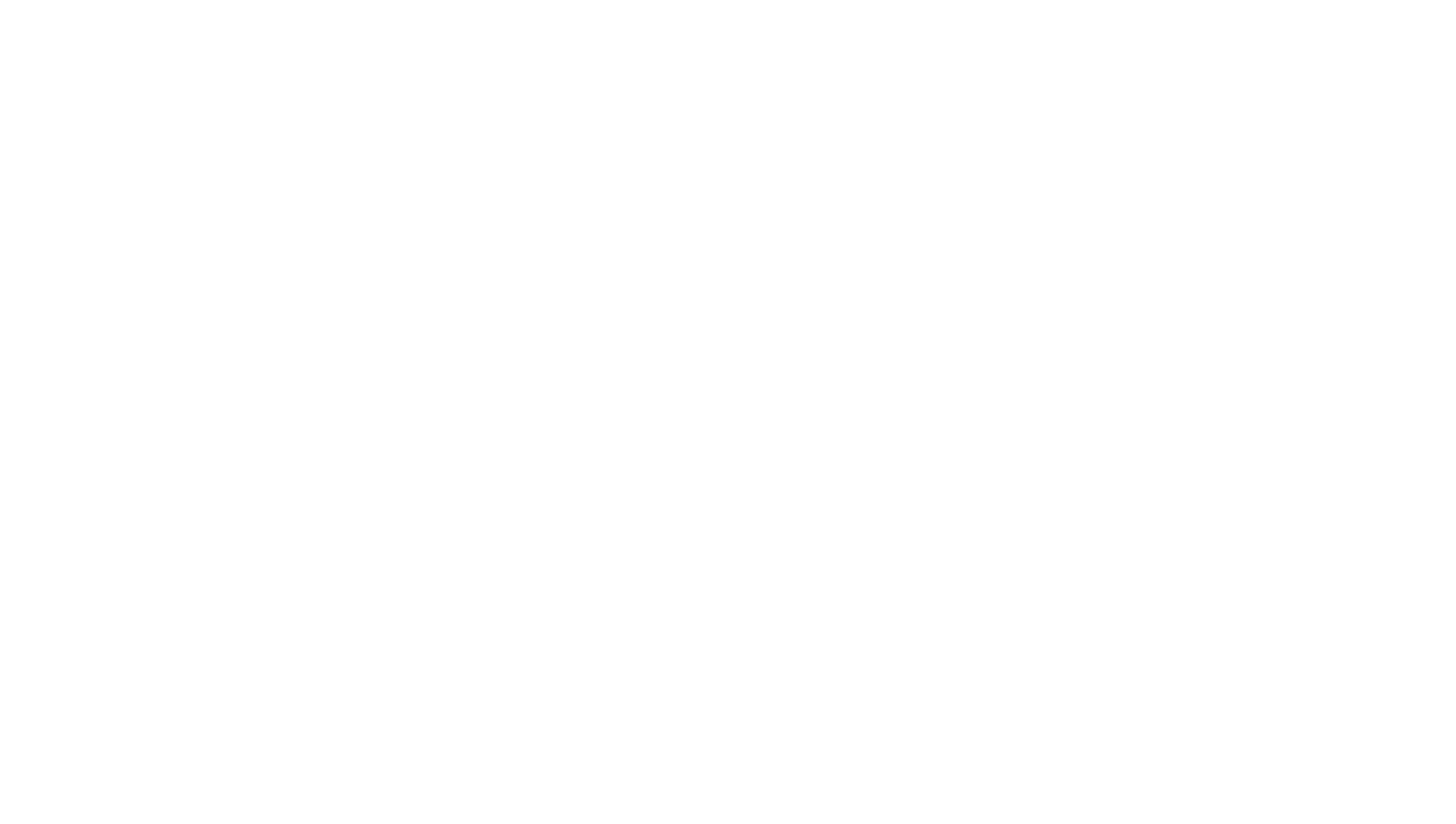 scroll, scrollTop: 0, scrollLeft: 0, axis: both 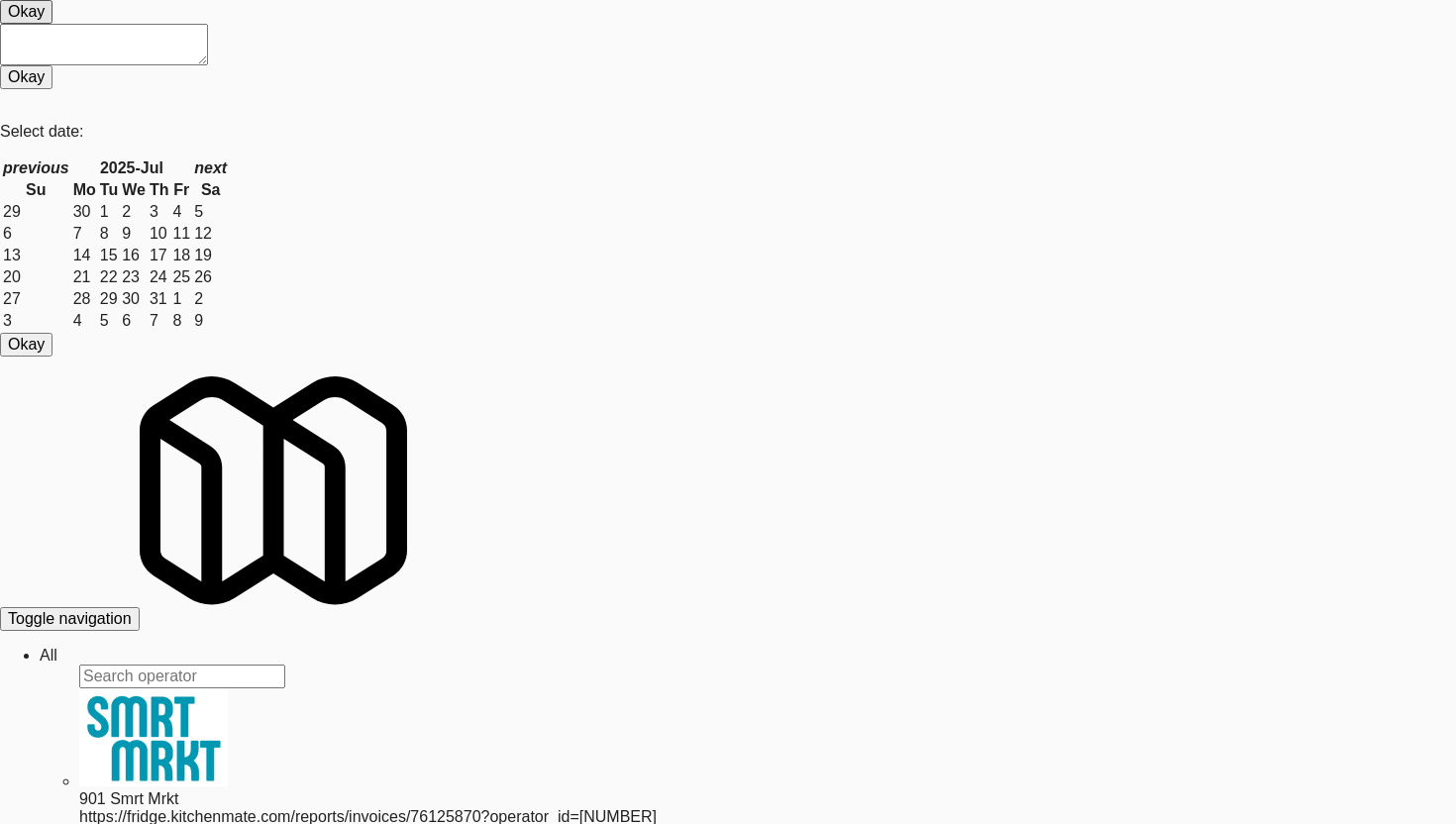 click on "×" at bounding box center (4, 31846) 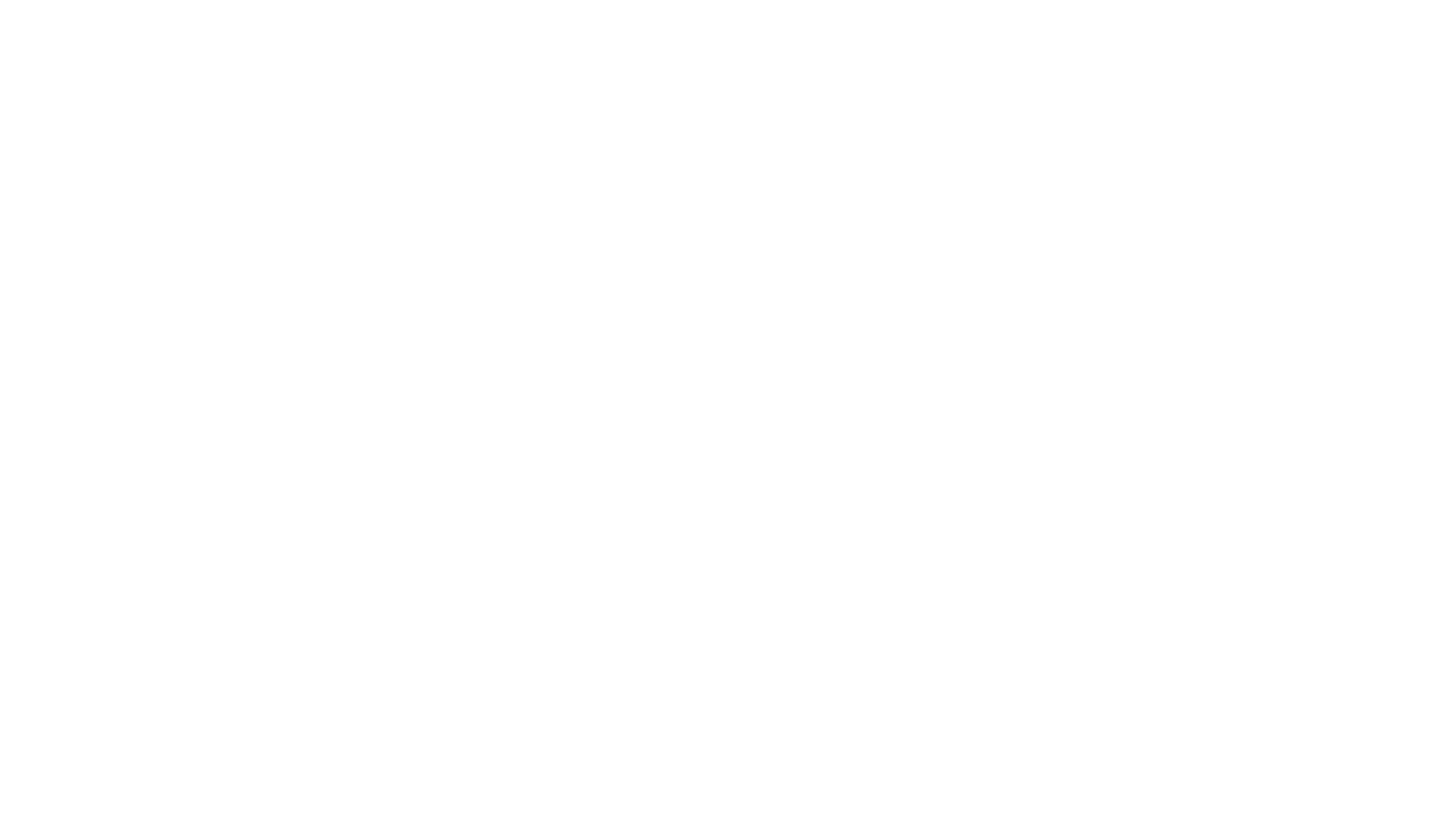 scroll, scrollTop: 0, scrollLeft: 0, axis: both 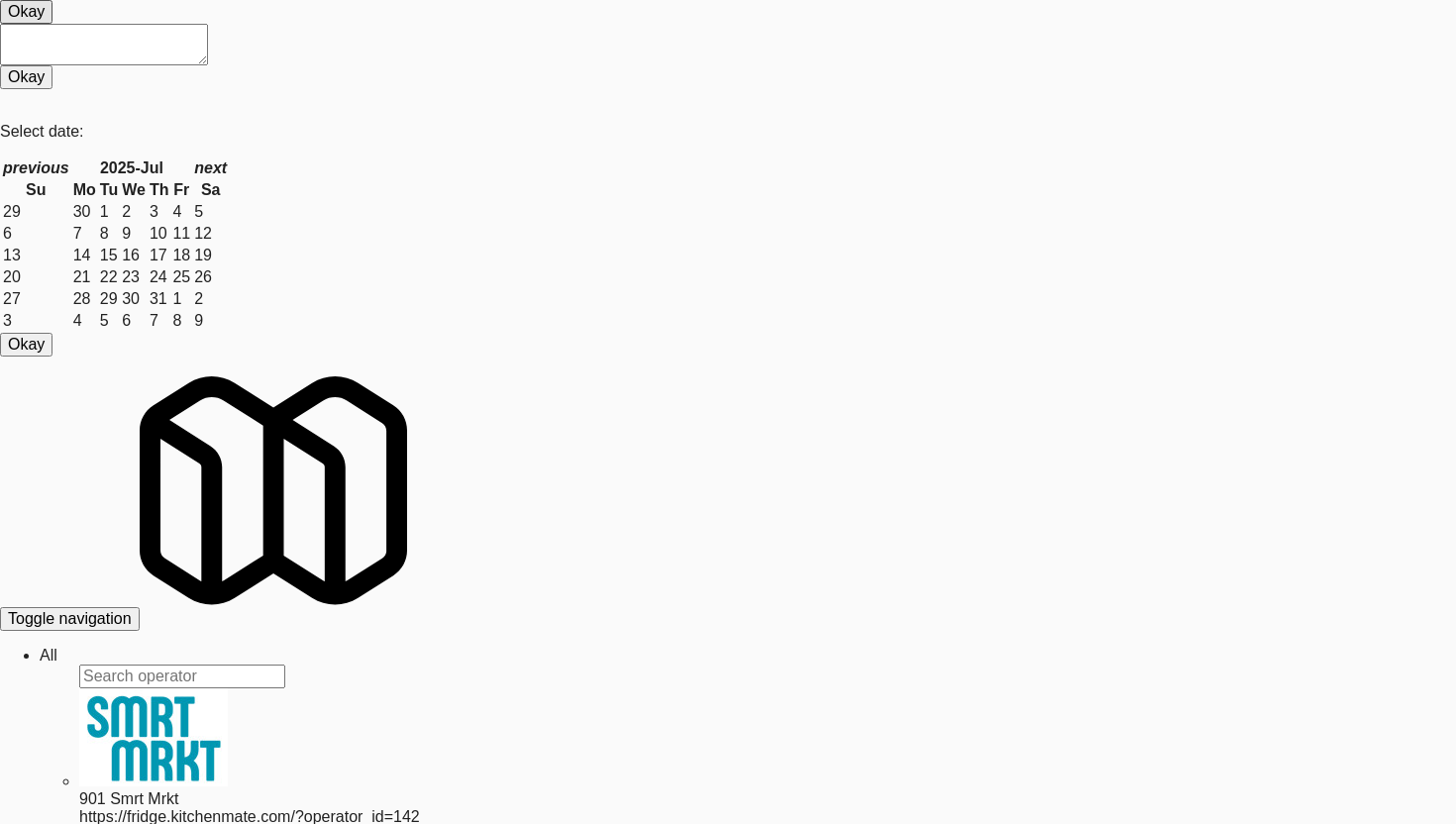 click on "Operations" at bounding box center (49, 655) 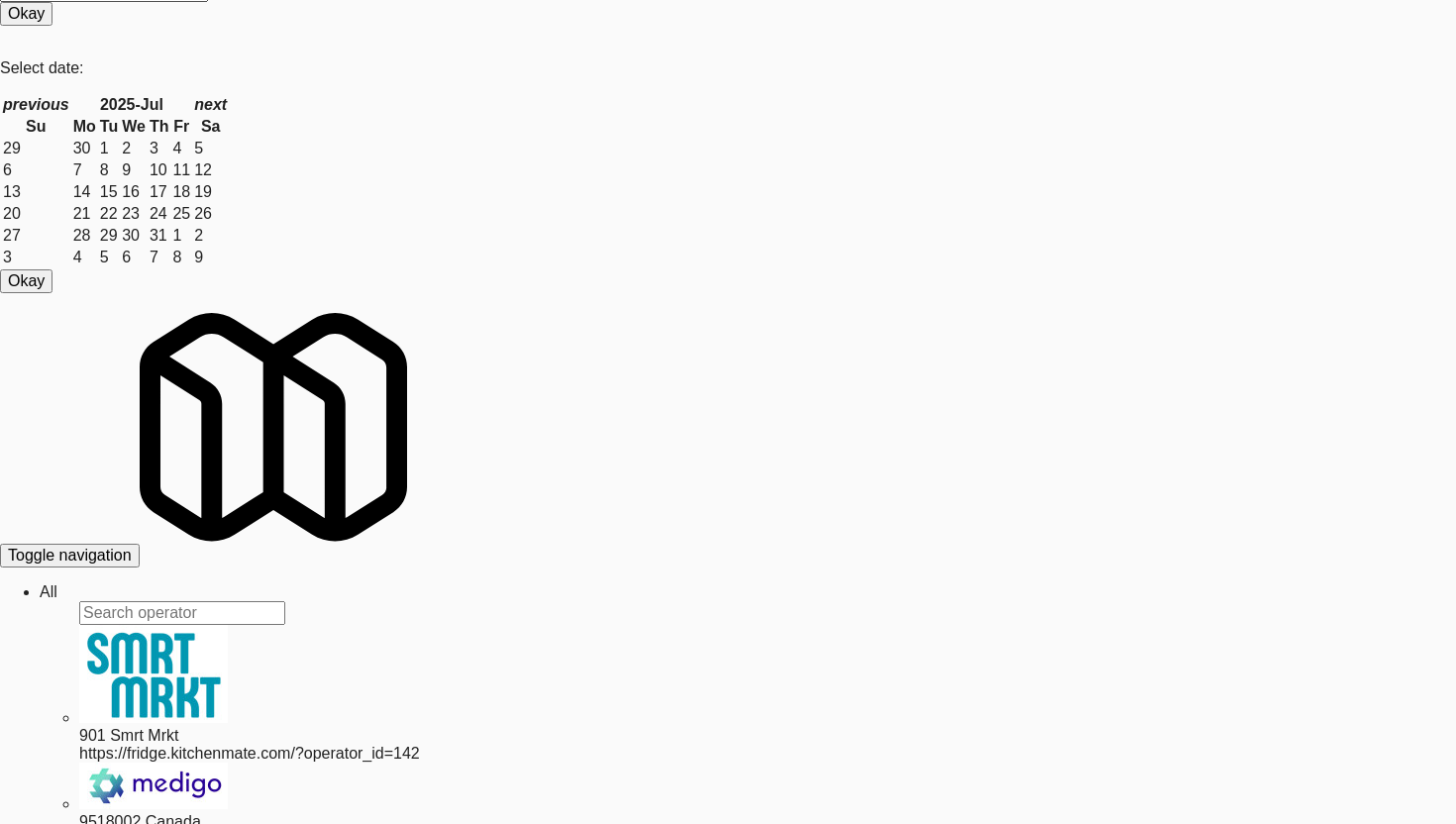 scroll, scrollTop: 0, scrollLeft: 0, axis: both 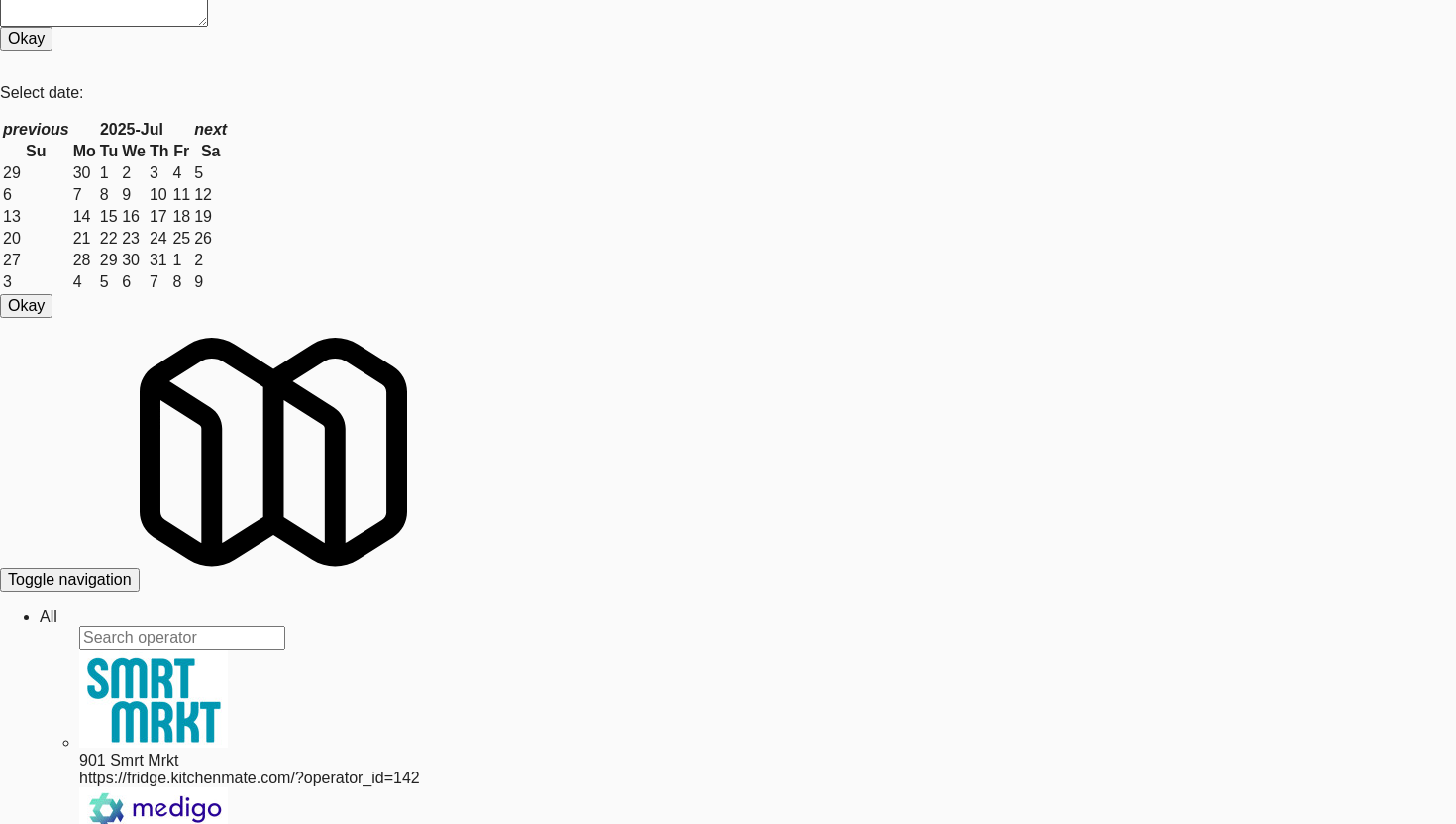 click on "avison" at bounding box center [103, 30270] 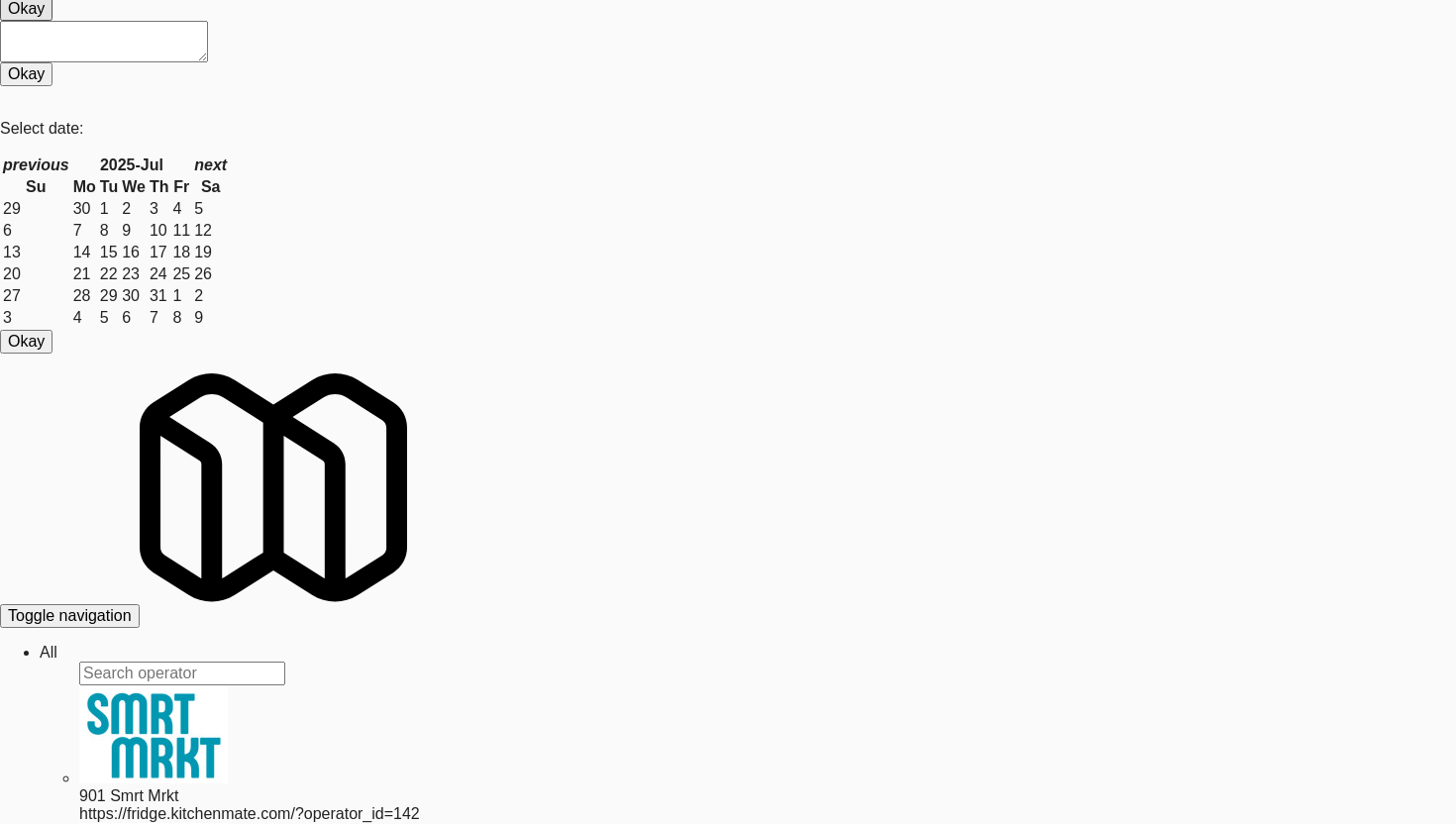 scroll, scrollTop: 0, scrollLeft: 0, axis: both 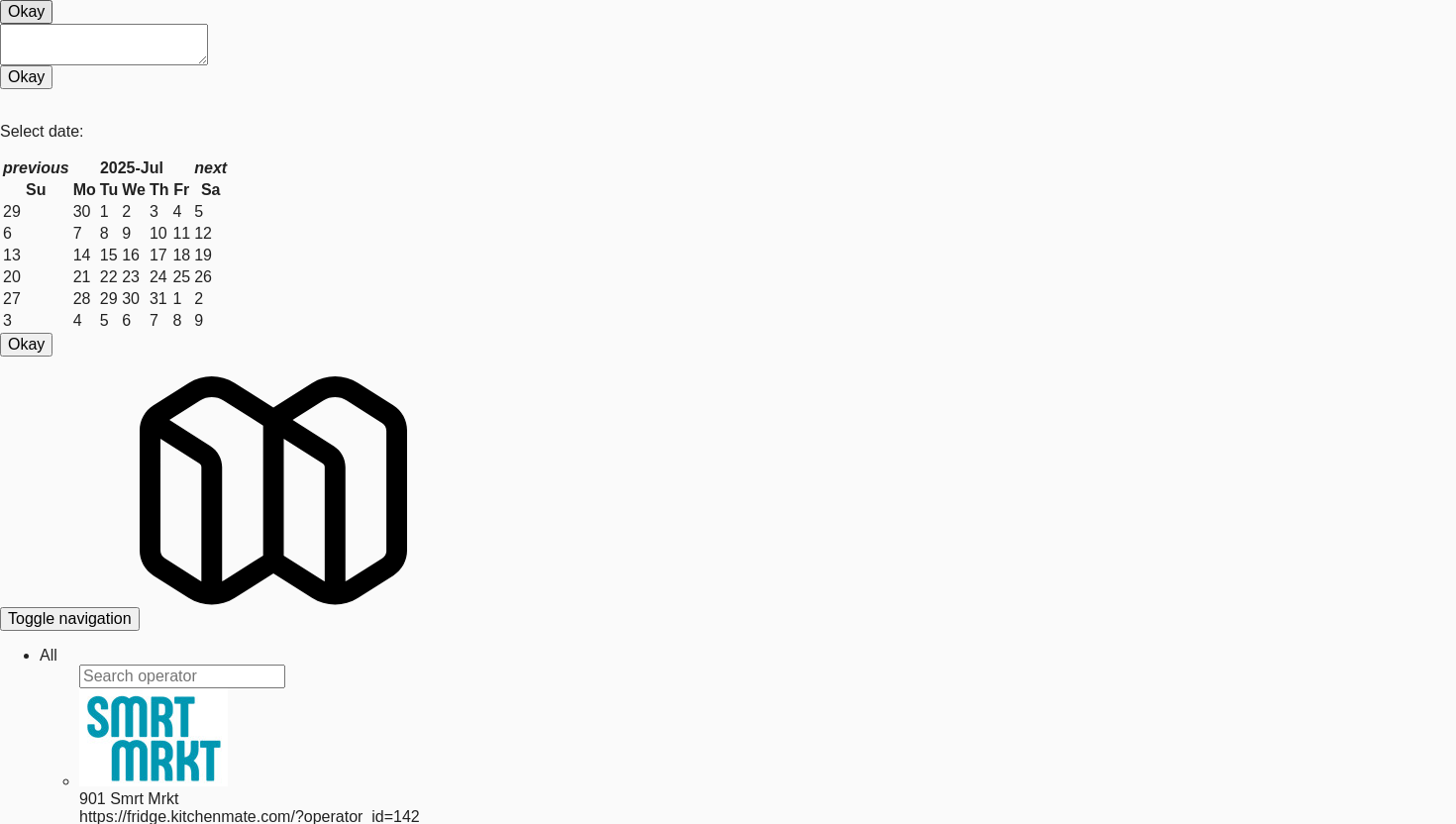 click on "Is active" at bounding box center [50, 30482] 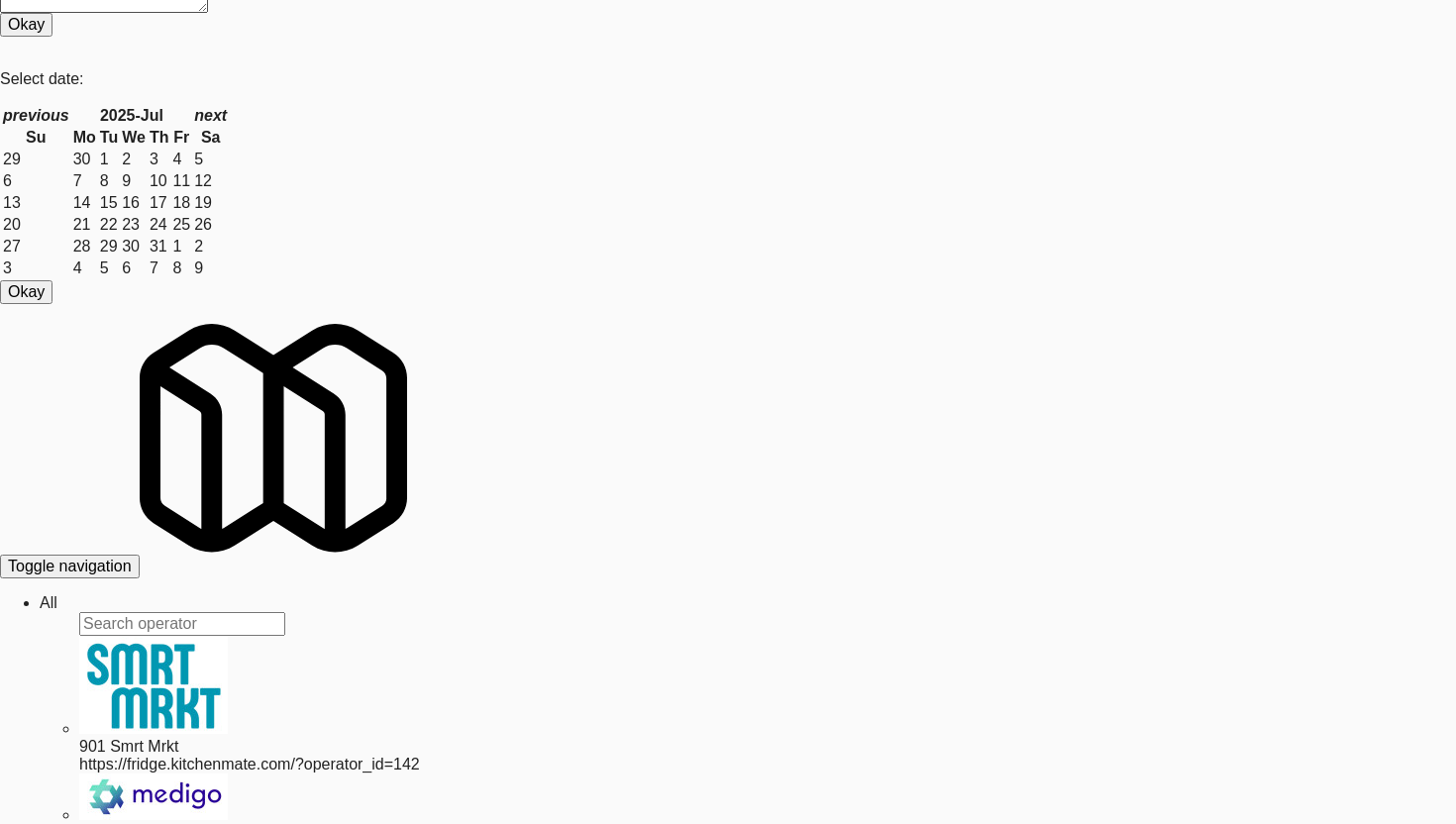 scroll, scrollTop: 55, scrollLeft: 0, axis: vertical 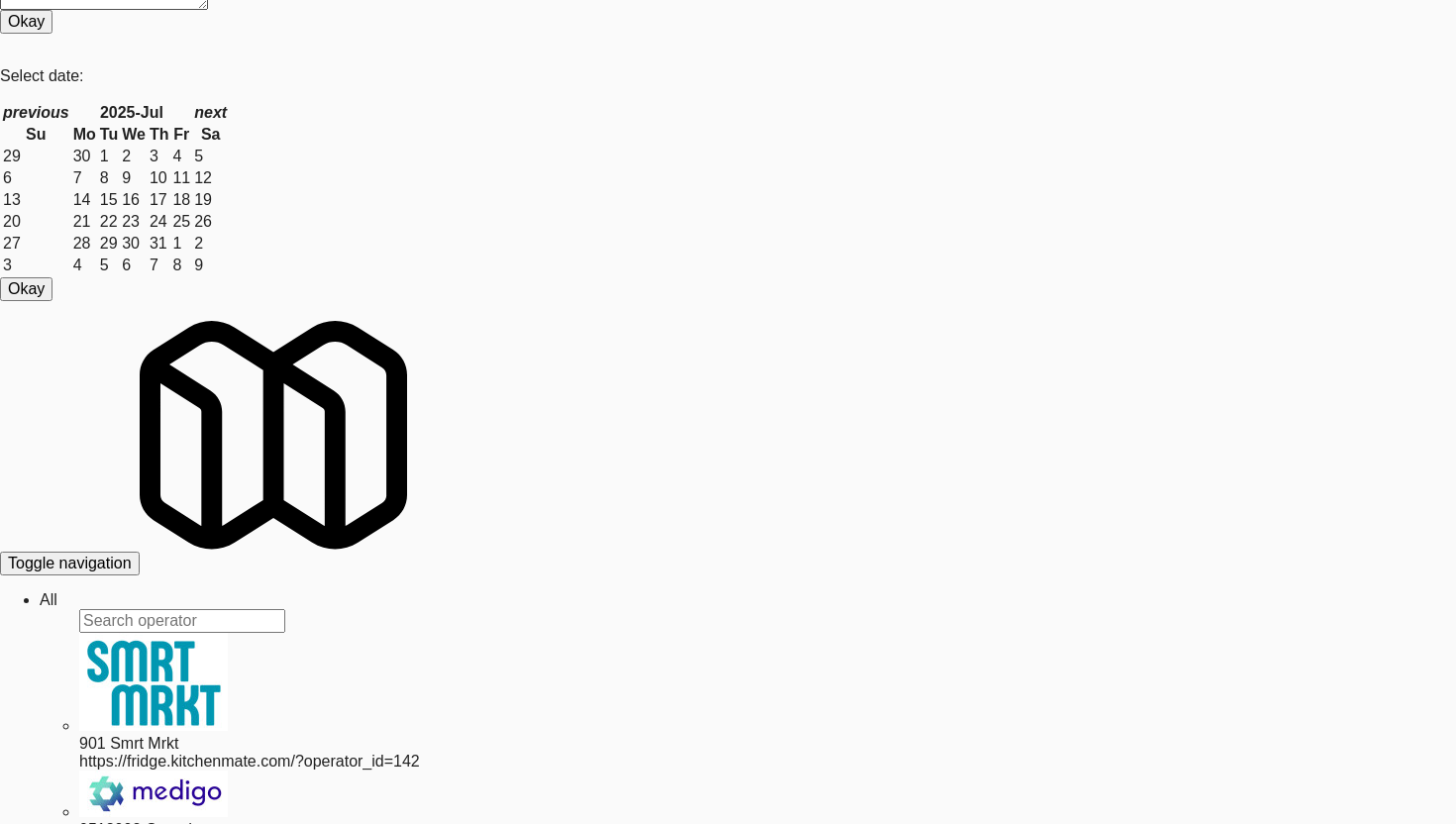 click at bounding box center [48, 31264] 